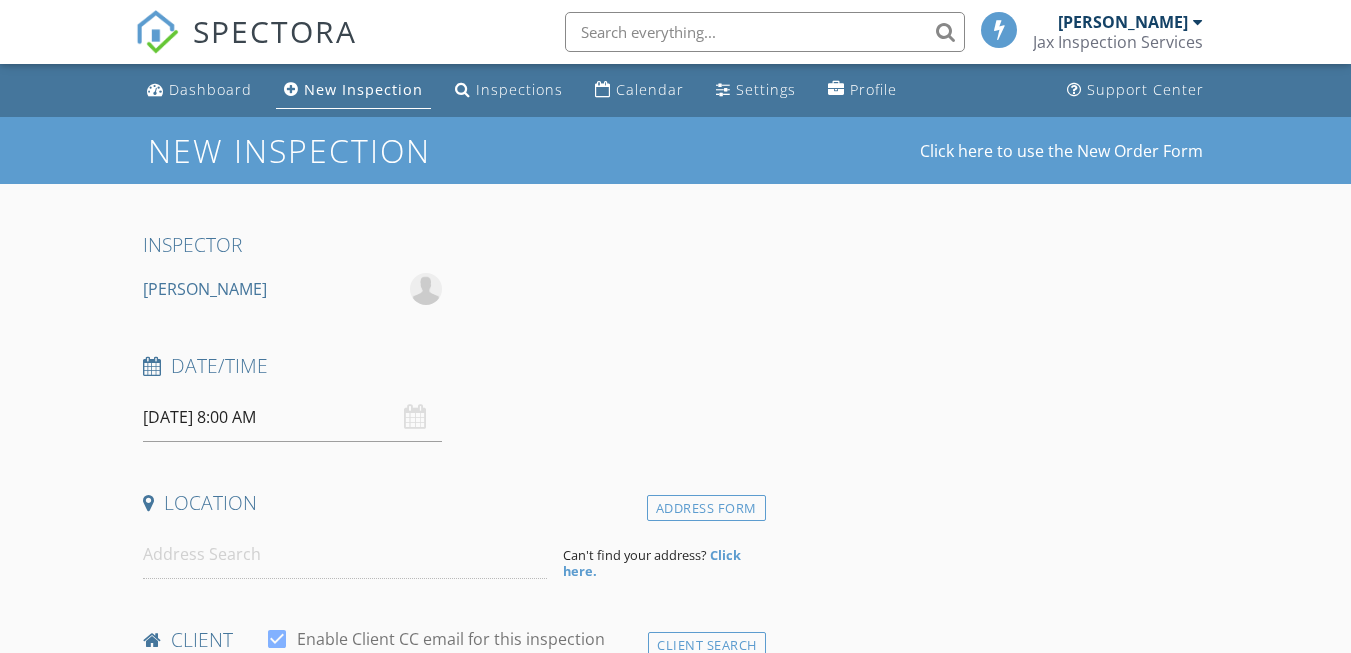 scroll, scrollTop: 0, scrollLeft: 0, axis: both 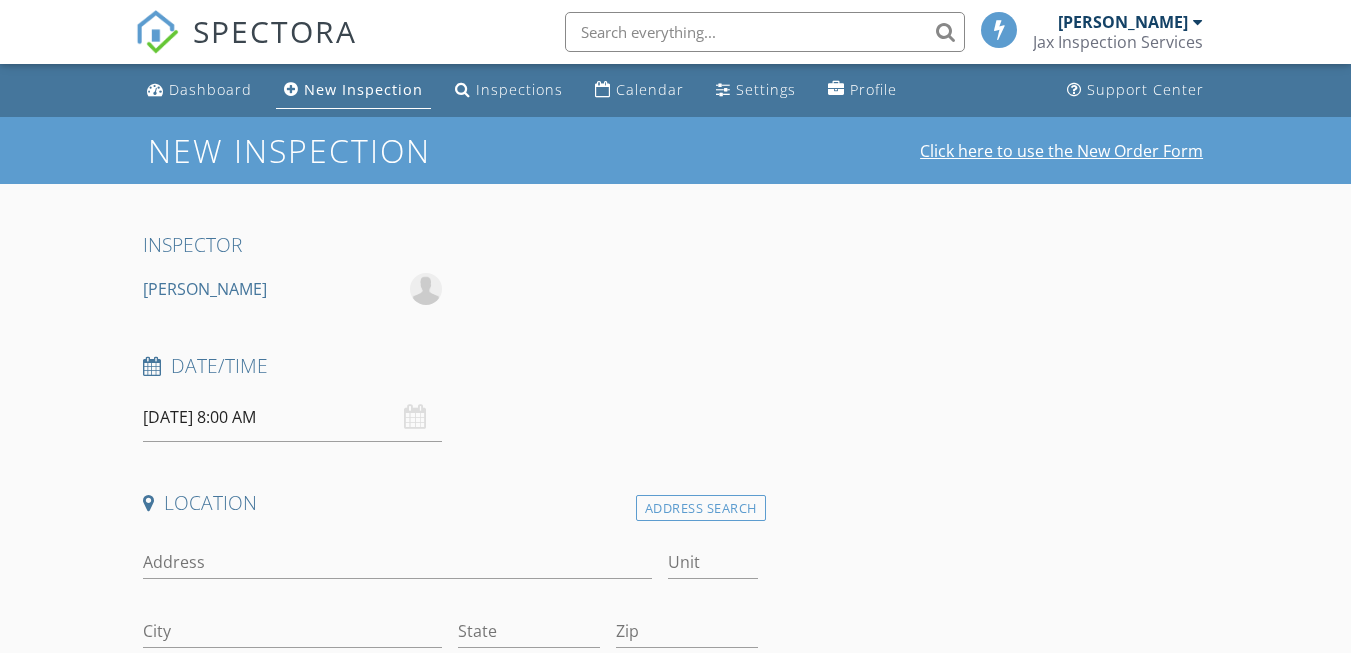 click on "Click here to use the New Order Form" at bounding box center [1061, 151] 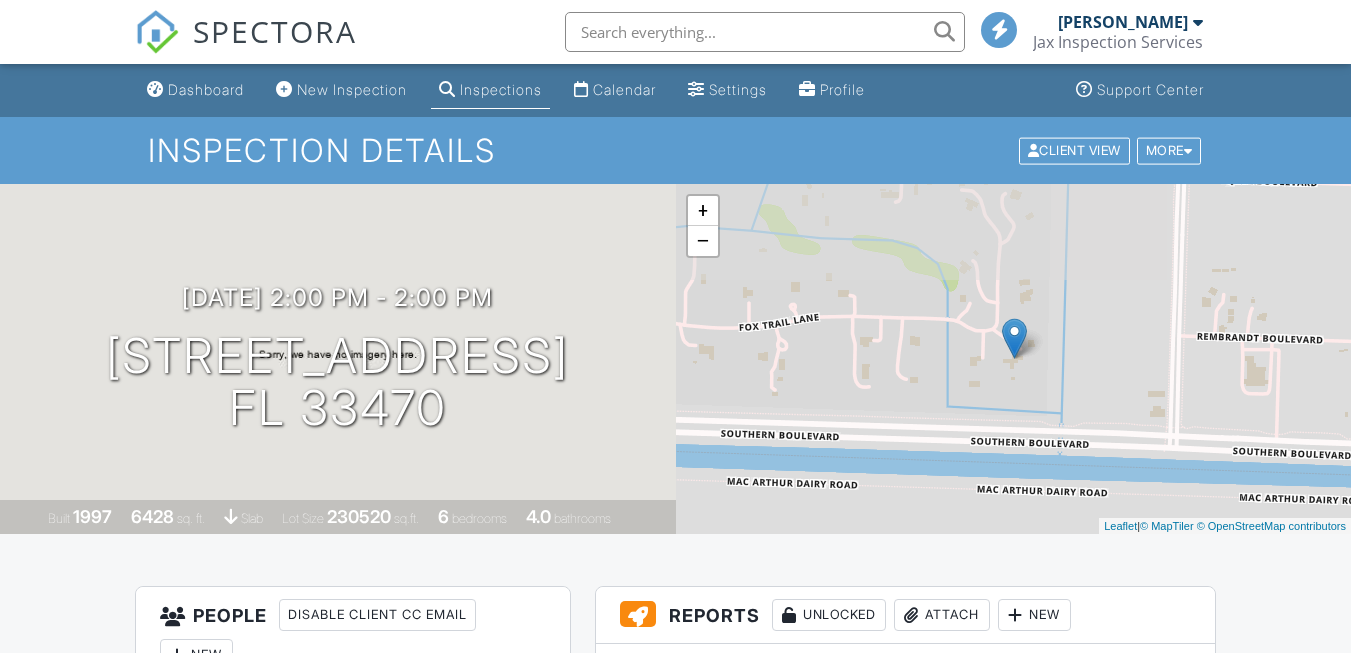 scroll, scrollTop: 0, scrollLeft: 0, axis: both 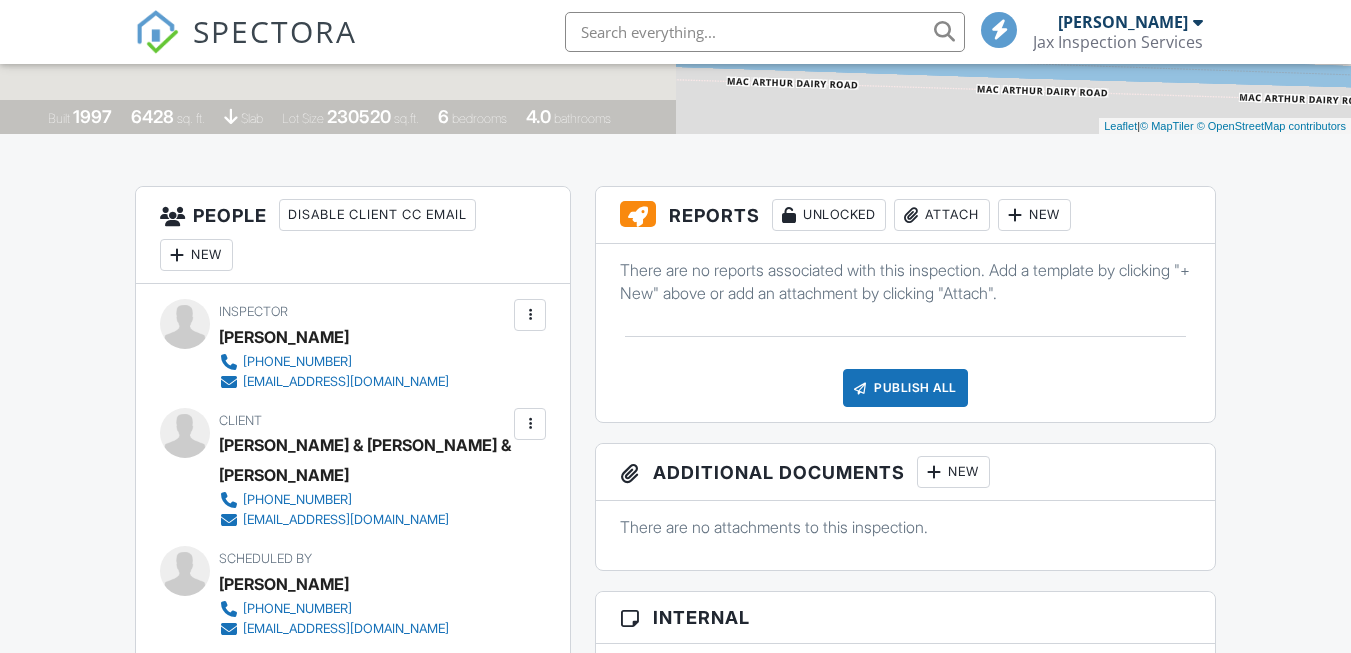 click on "New" at bounding box center [1034, 215] 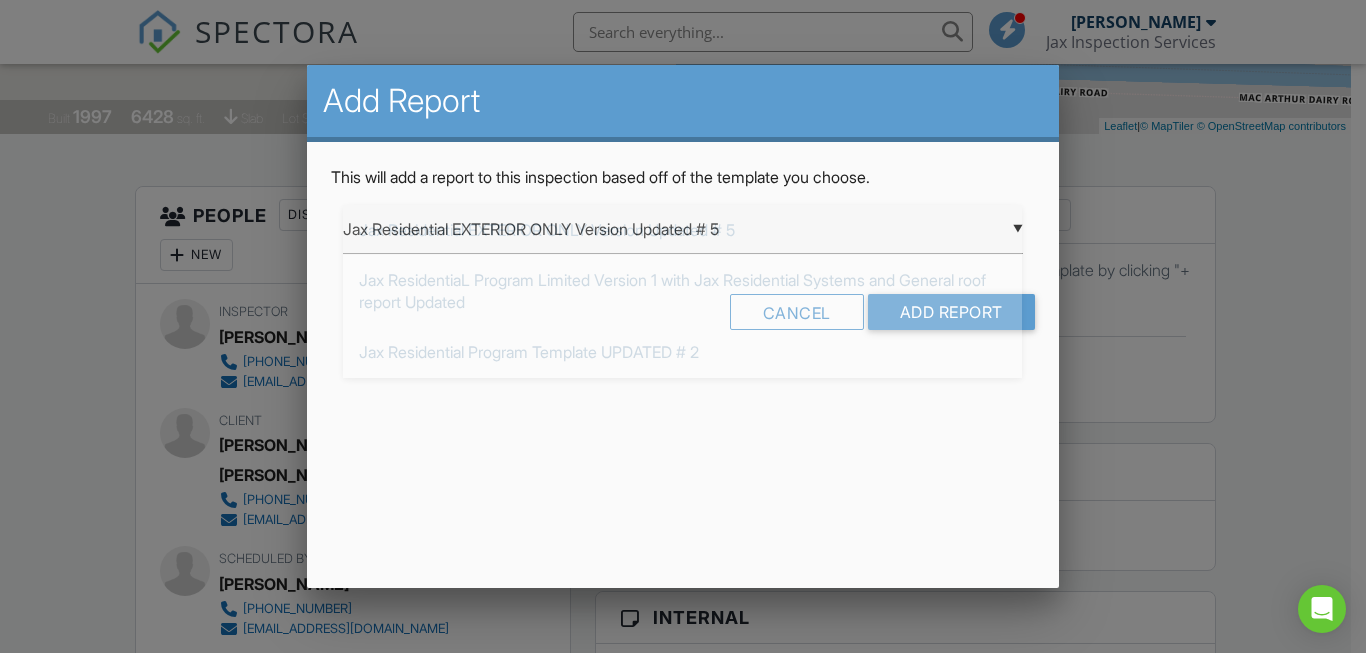 click on "▼ Jax Residential EXTERIOR ONLY Version Updated # 5 Jax Residential EXTERIOR ONLY Version Updated # 5 Jax ResidentiaL Program Limited Version 1 with Jax Residential Systems and General roof report Updated Jax Residential Program Template UPDATED # 2 Residential Template Room-by-Room Residential Template Builder's Risk Supplemental [US_STATE] Citizens 4-Point Inspection Form [US_STATE] Citizens Roof Inspection Form [US_STATE] Uniform Mitigation Verification Inspection Form  Jax Inspection Services STATUS Template Jax Non-Productive Residential  Jax Residential Systems and General Roof Condition Report UPDATED VACANT BUILDING SUPPLEMENTAL UPDATE # 1 Jax Residential EXTERIOR ONLY Version Updated # 5
Jax ResidentiaL Program Limited Version 1 with Jax Residential Systems and General roof report Updated
Jax Residential Program Template UPDATED # 2
Residential Template
Room-by-Room Residential Template
Builder's Risk Supplemental
[US_STATE] Citizens 4-Point Inspection Form
[US_STATE] Citizens Roof Inspection Form" at bounding box center [682, 229] 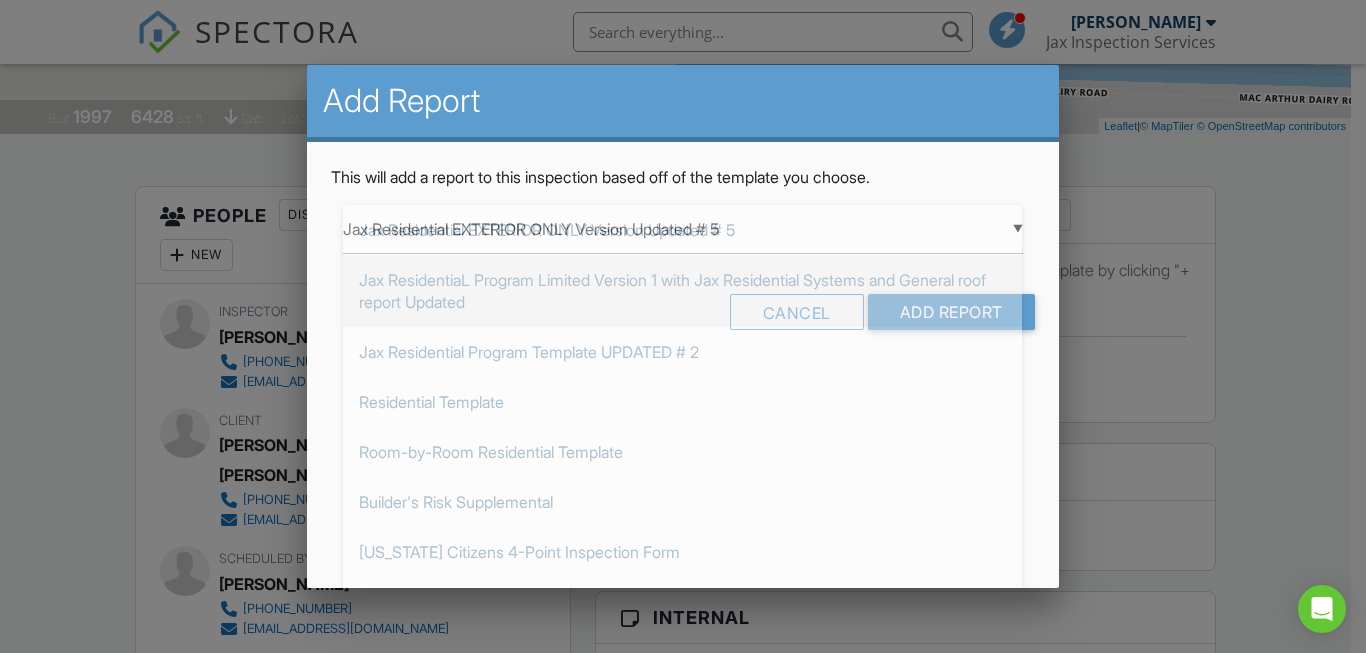 click on "Jax ResidentiaL Program Limited Version 1 with Jax Residential Systems and General roof report Updated" at bounding box center [682, 291] 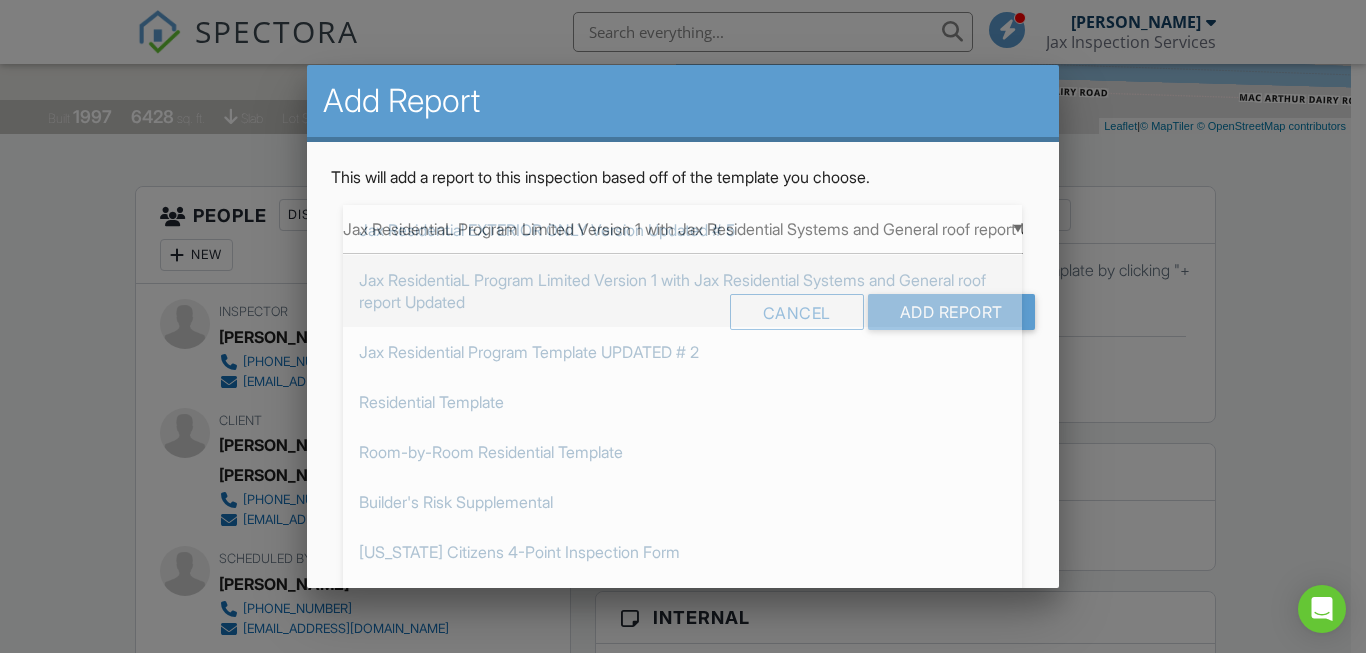 scroll, scrollTop: 50, scrollLeft: 0, axis: vertical 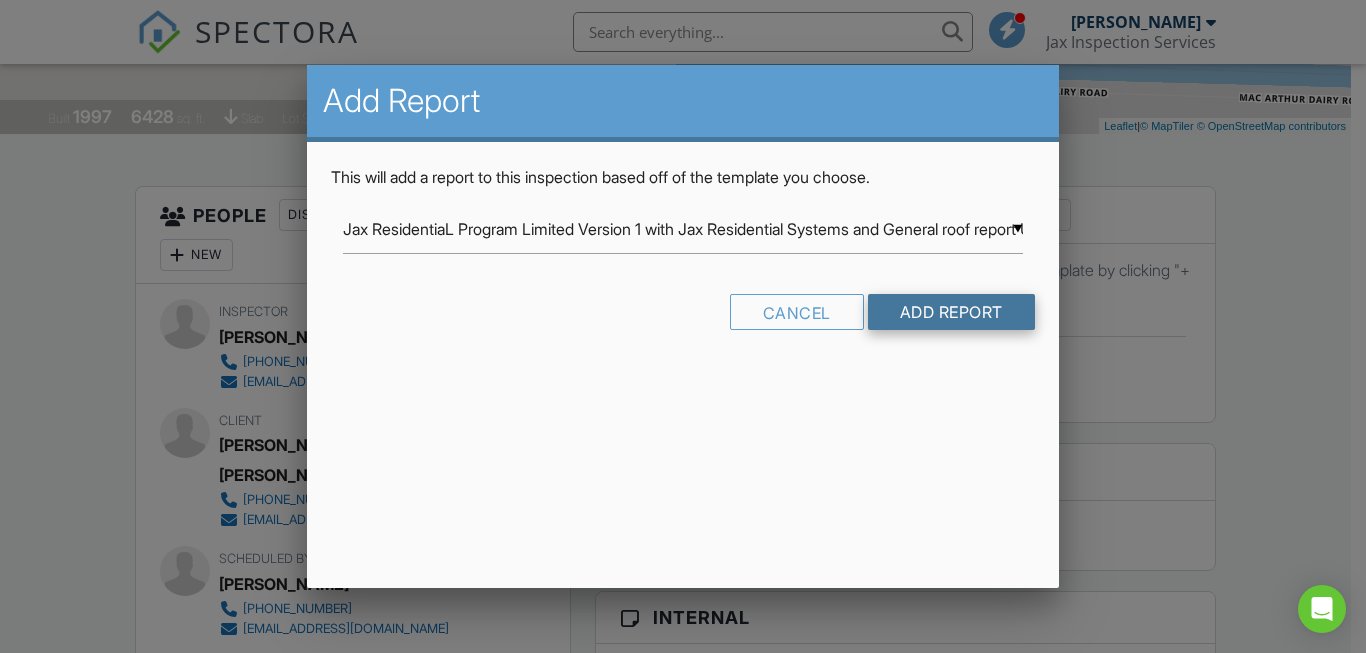 click on "Add Report" at bounding box center (951, 312) 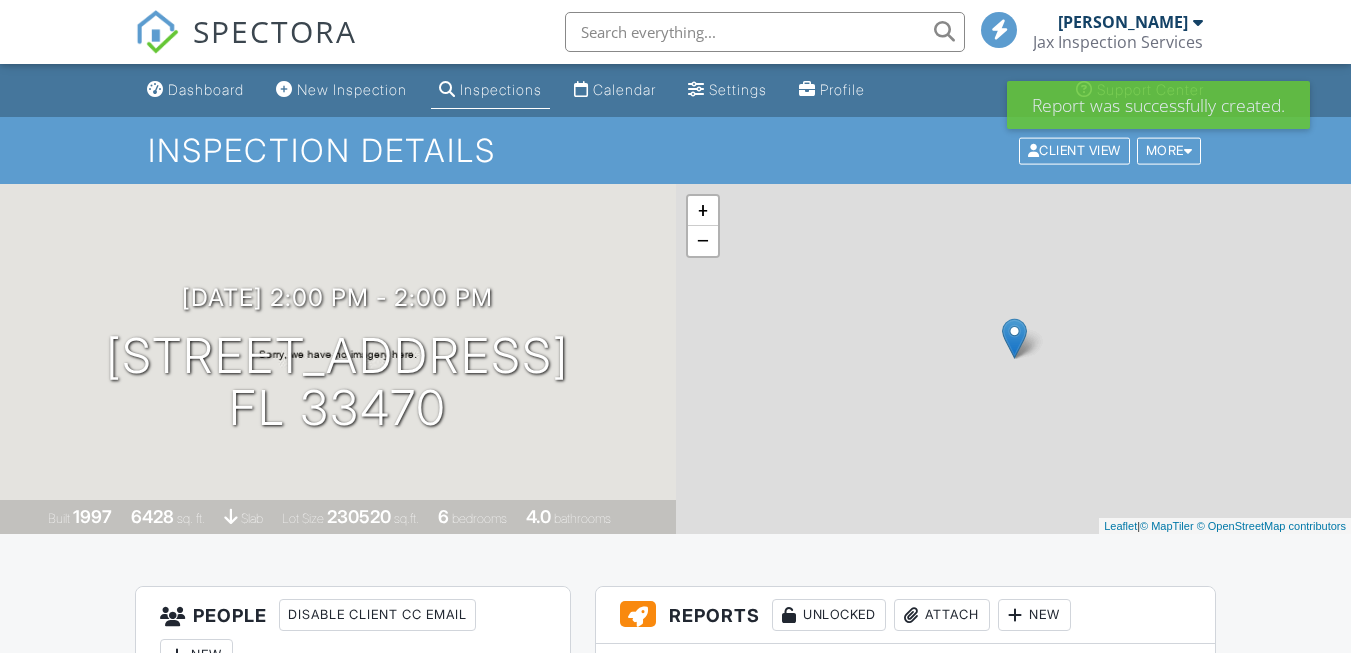 scroll, scrollTop: 400, scrollLeft: 0, axis: vertical 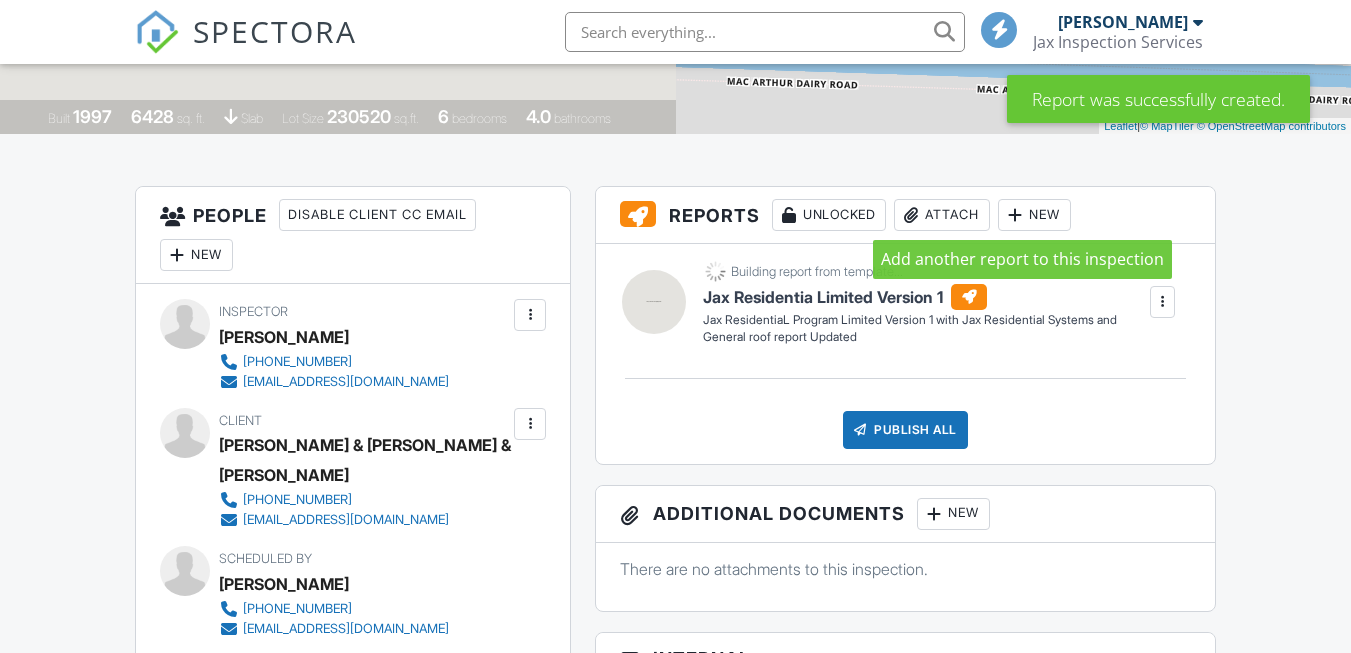 click at bounding box center (1015, 215) 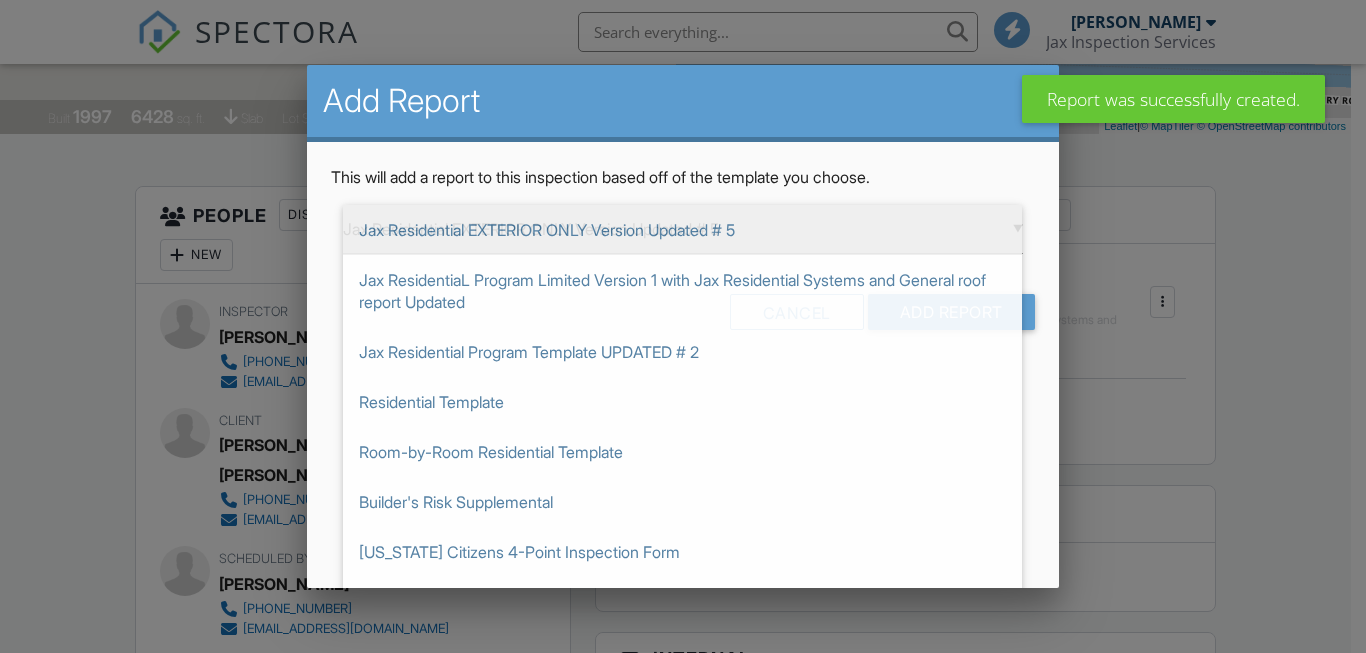 click on "▼ Jax Residential EXTERIOR ONLY Version Updated # 5 Jax Residential EXTERIOR ONLY Version Updated # 5 Jax ResidentiaL Program Limited Version 1 with Jax Residential Systems and General roof report Updated Jax Residential Program Template UPDATED # 2 Residential Template Room-by-Room Residential Template Builder's Risk Supplemental [US_STATE] Citizens 4-Point Inspection Form [US_STATE] Citizens Roof Inspection Form [US_STATE] Uniform Mitigation Verification Inspection Form  Jax Inspection Services STATUS Template Jax Non-Productive Residential  Jax Residential Systems and General Roof Condition Report UPDATED VACANT BUILDING SUPPLEMENTAL UPDATE # 1 Jax Residential EXTERIOR ONLY Version Updated # 5
Jax ResidentiaL Program Limited Version 1 with Jax Residential Systems and General roof report Updated
Jax Residential Program Template UPDATED # 2
Residential Template
Room-by-Room Residential Template
Builder's Risk Supplemental
[US_STATE] Citizens 4-Point Inspection Form
[US_STATE] Citizens Roof Inspection Form" at bounding box center [682, 229] 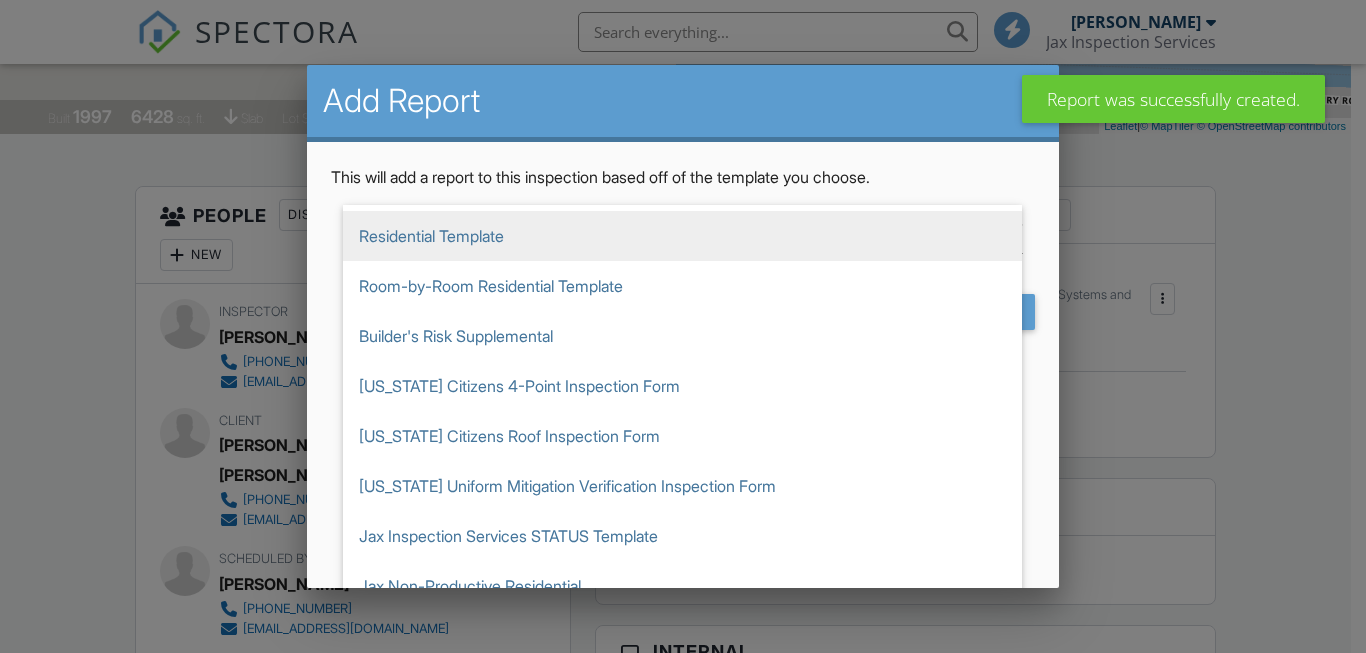 scroll, scrollTop: 224, scrollLeft: 0, axis: vertical 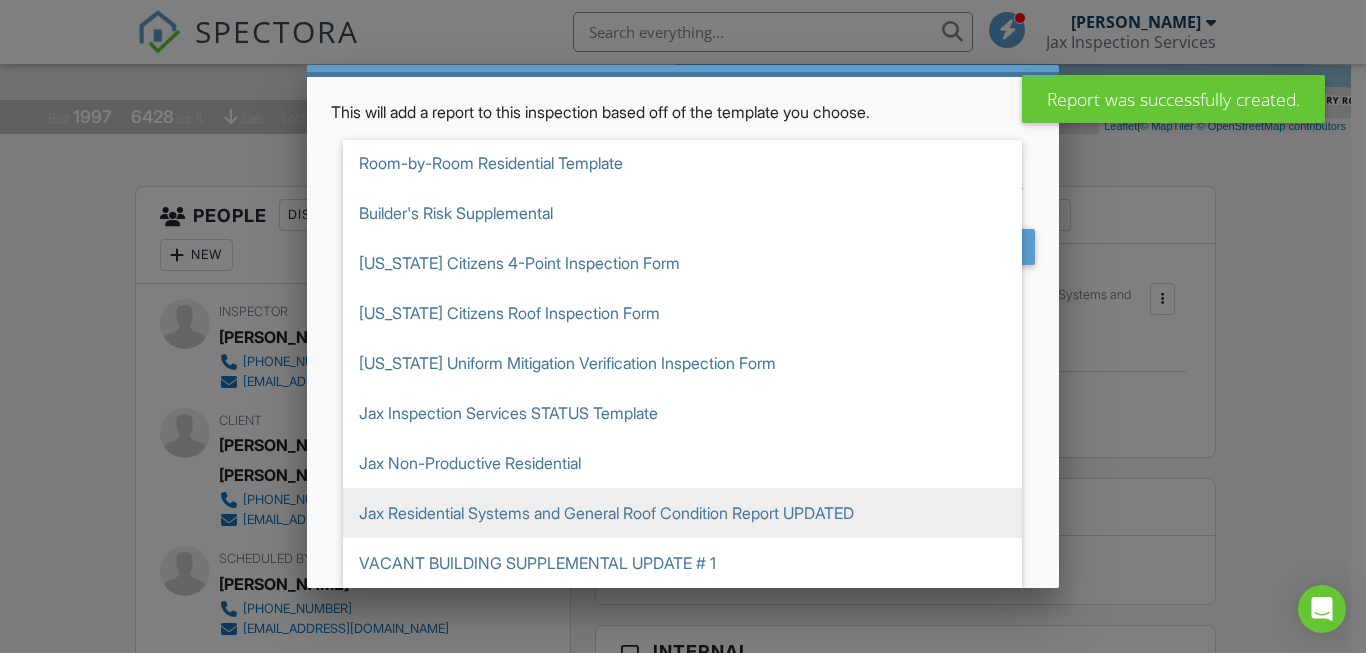 click on "Jax Residential Systems and General Roof Condition Report UPDATED" at bounding box center [682, 513] 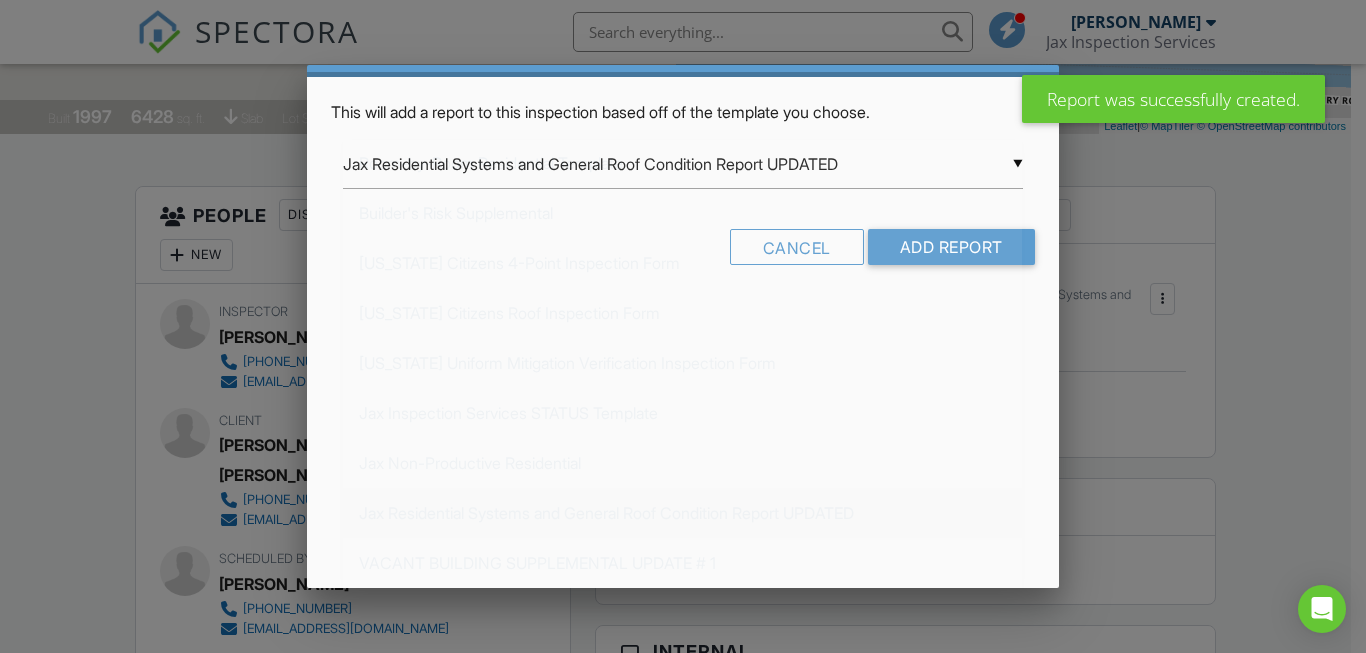 scroll, scrollTop: 0, scrollLeft: 0, axis: both 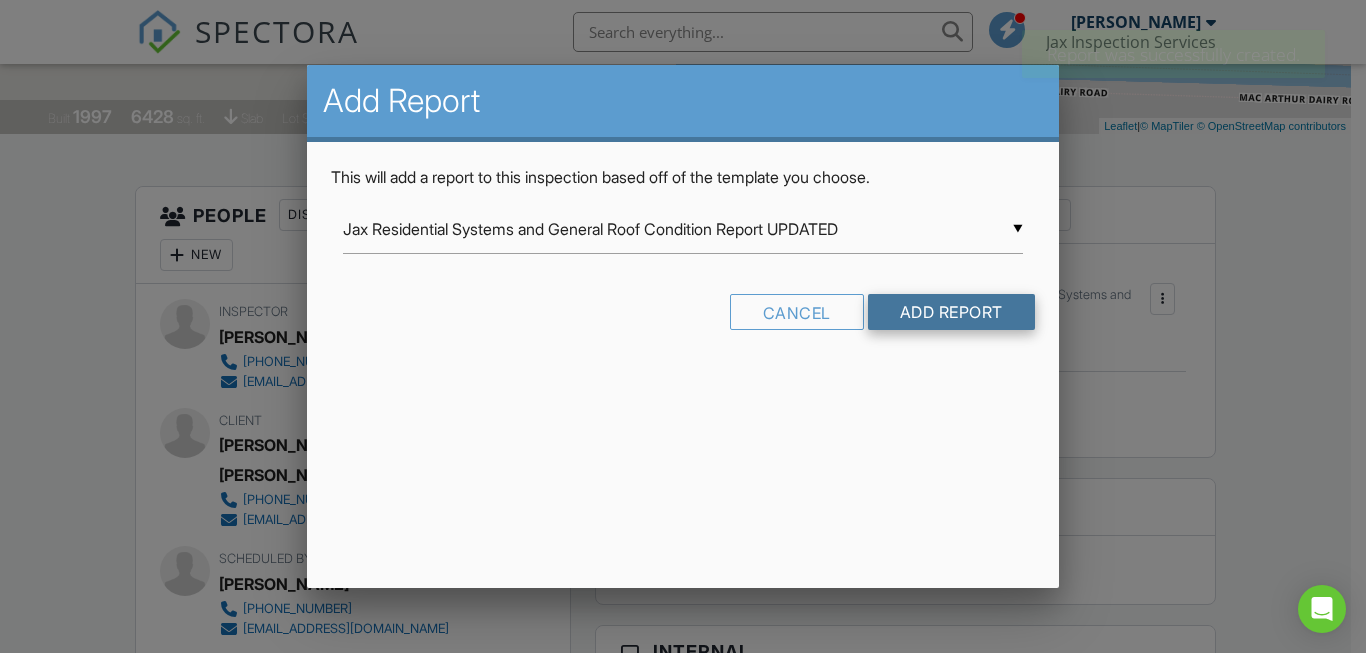 click on "Add Report" at bounding box center (951, 312) 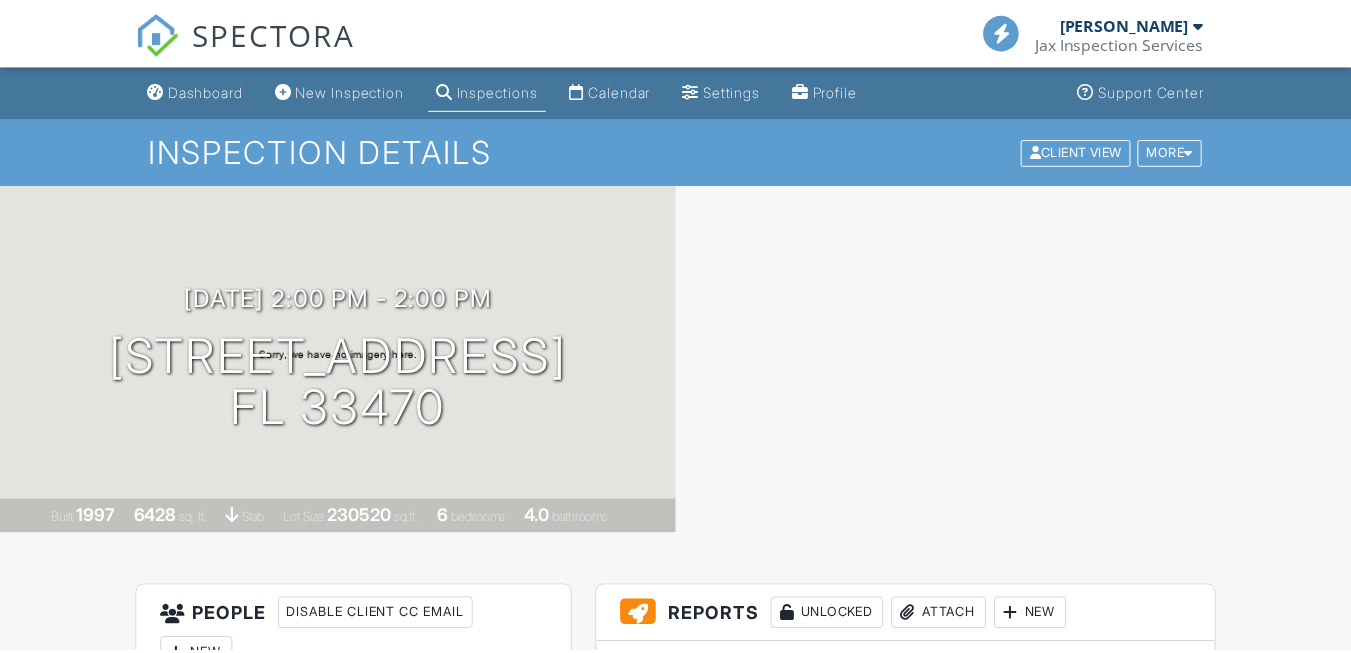 scroll, scrollTop: 0, scrollLeft: 0, axis: both 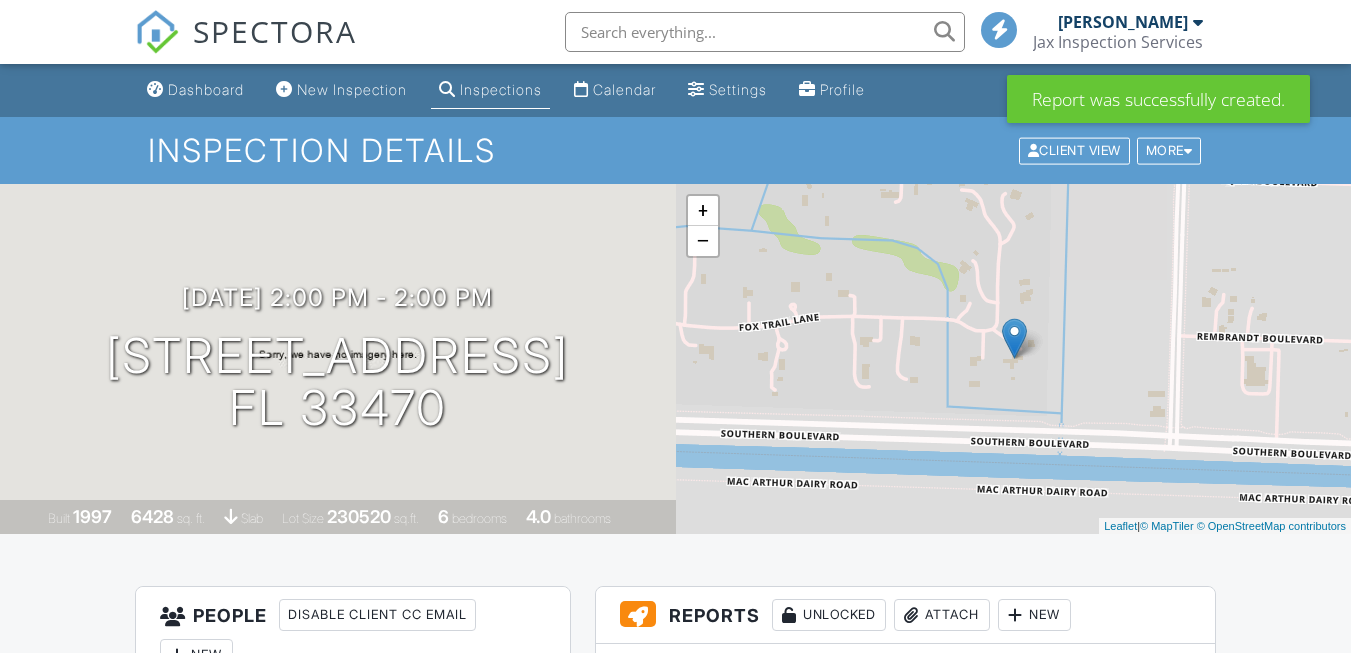 click on "Edit" at bounding box center [725, 729] 